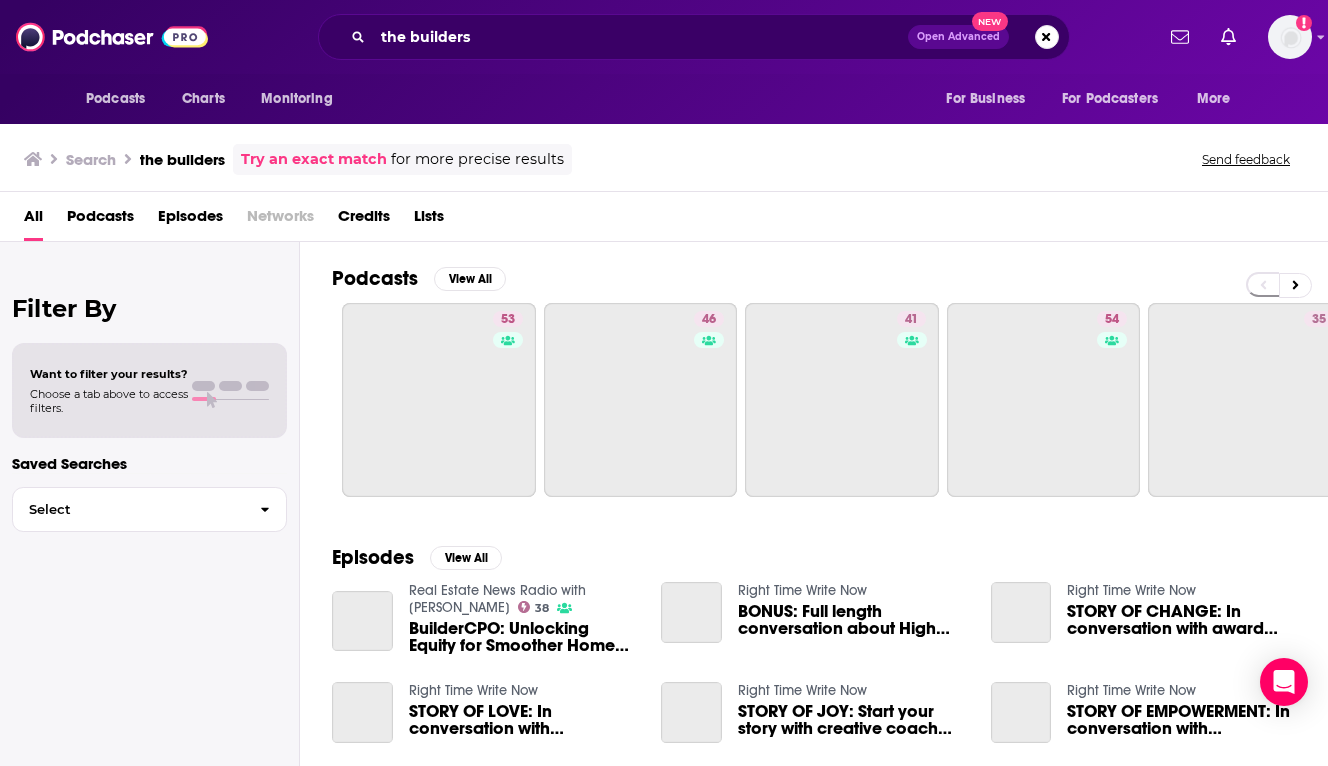 scroll, scrollTop: 0, scrollLeft: 0, axis: both 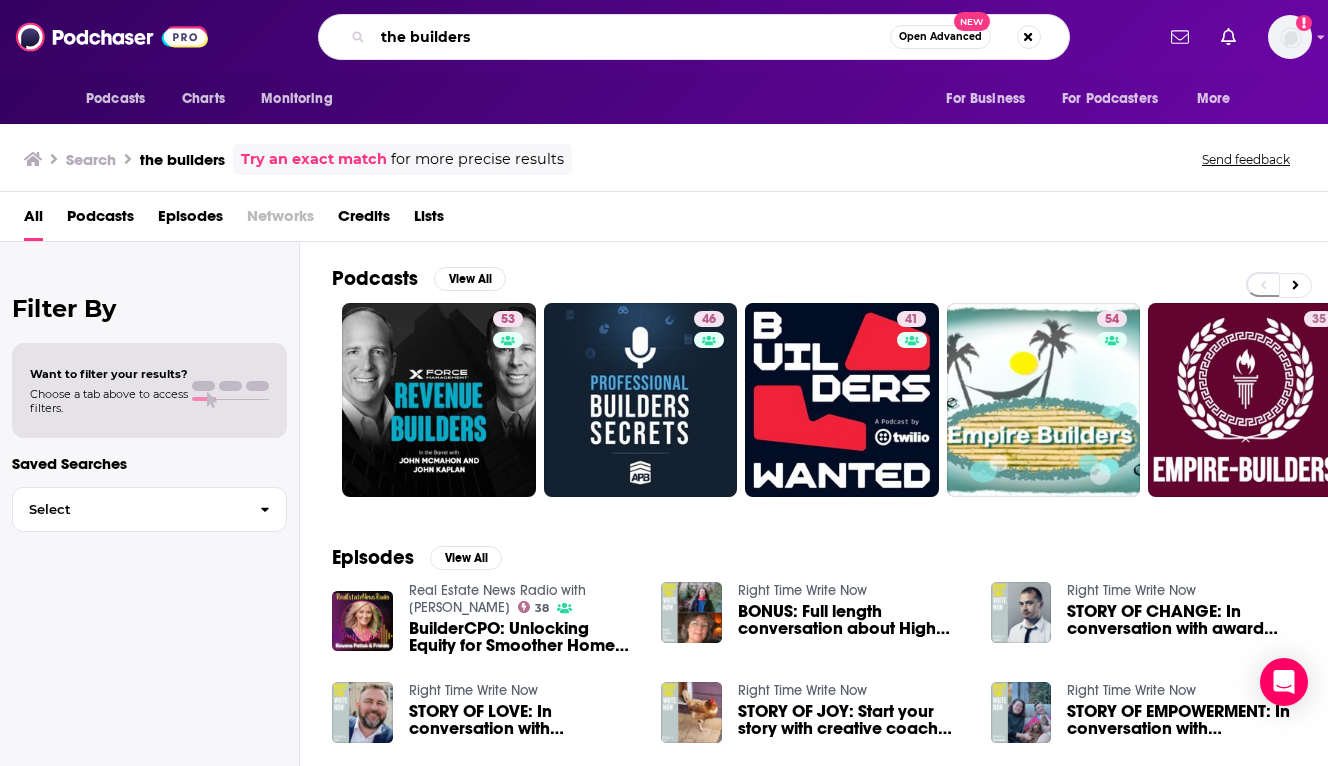 drag, startPoint x: 572, startPoint y: 44, endPoint x: 271, endPoint y: 43, distance: 301.00165 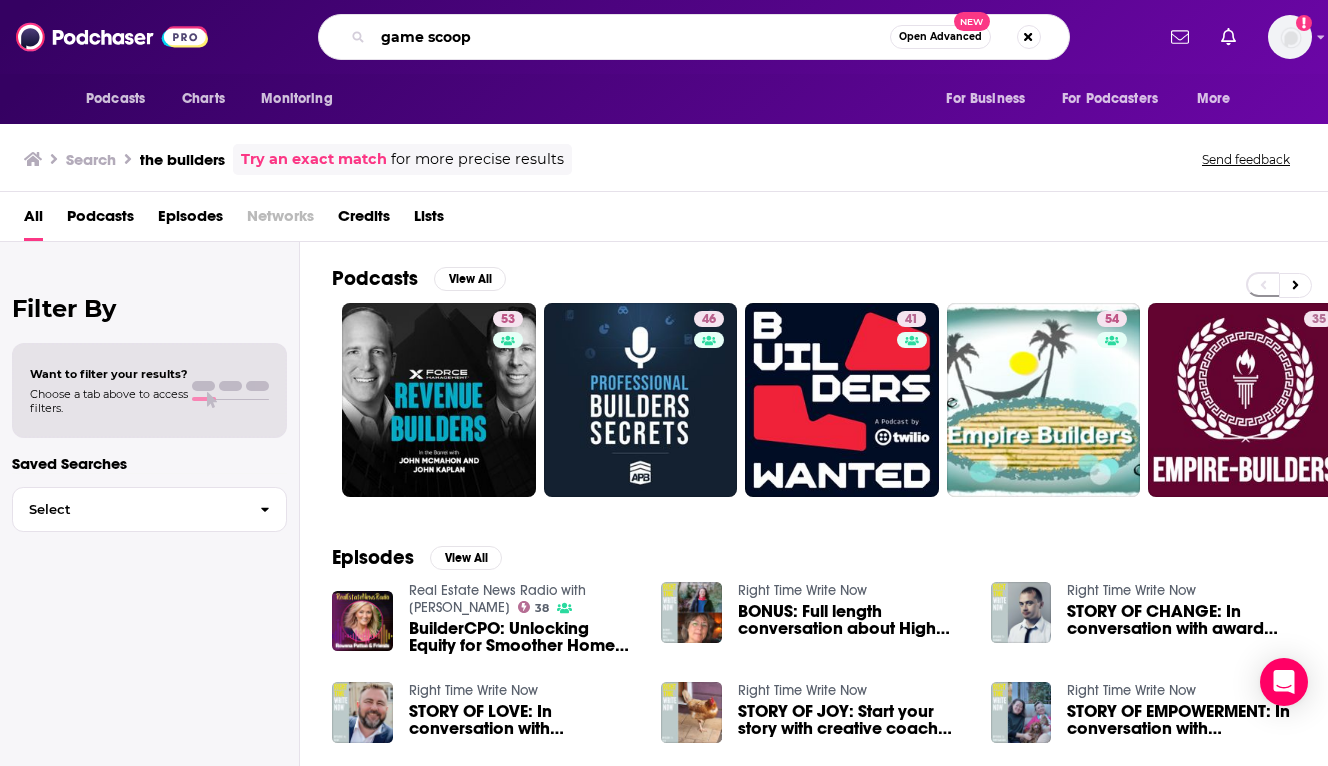 type on "game scoop" 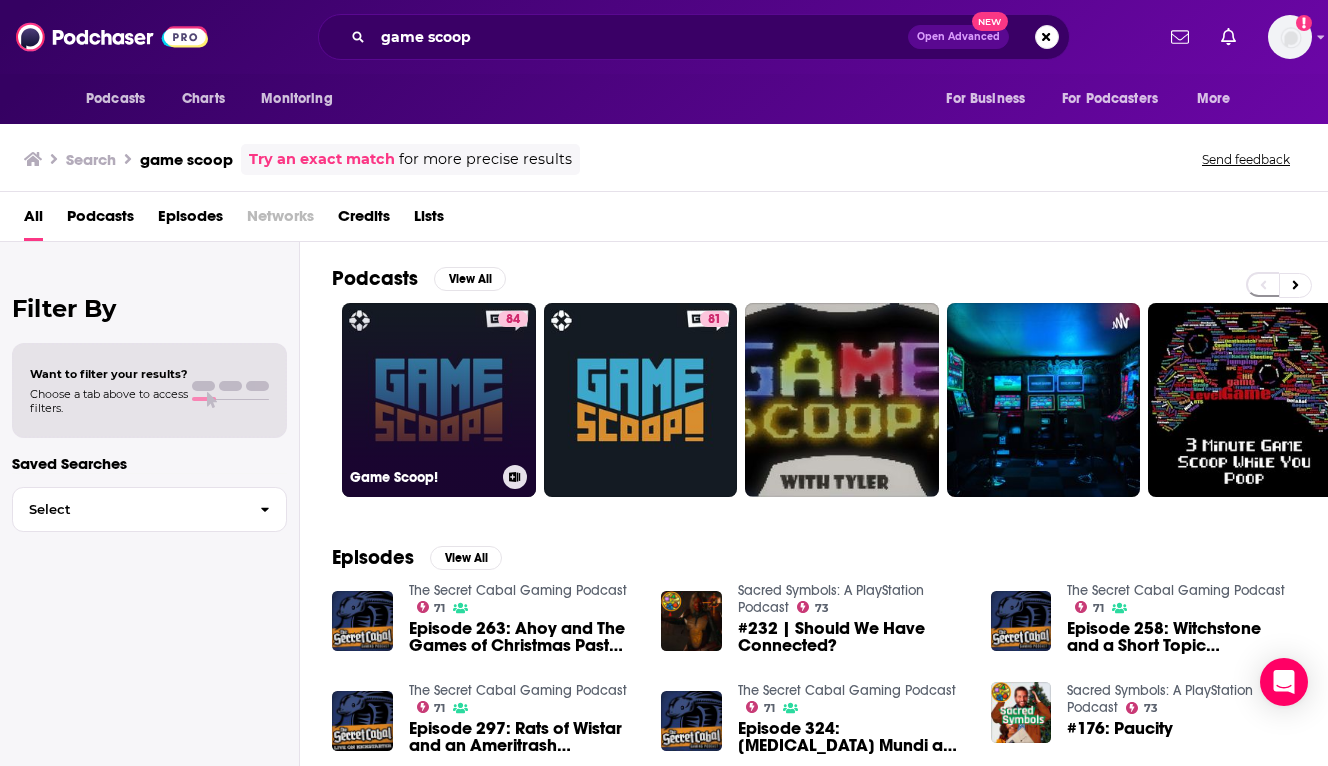click on "84 Game Scoop!" at bounding box center (439, 400) 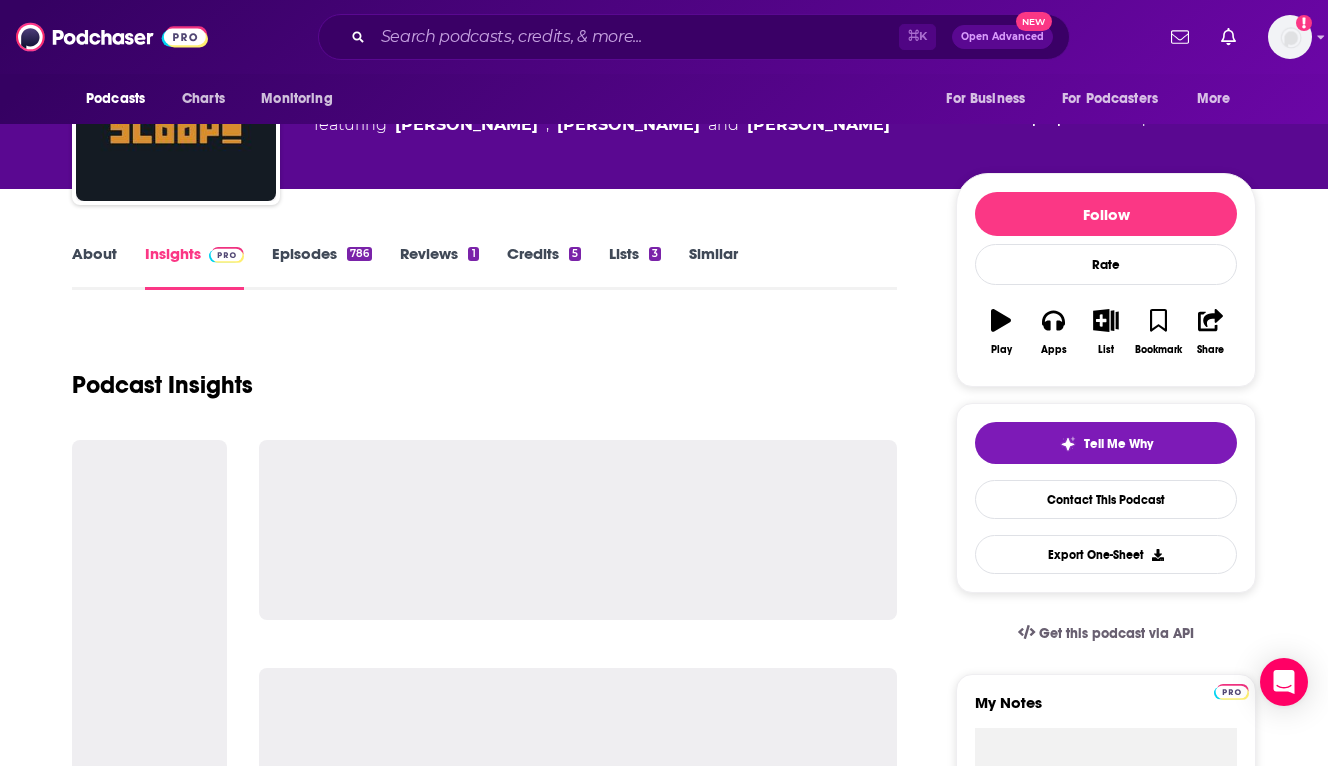 scroll, scrollTop: 88, scrollLeft: 0, axis: vertical 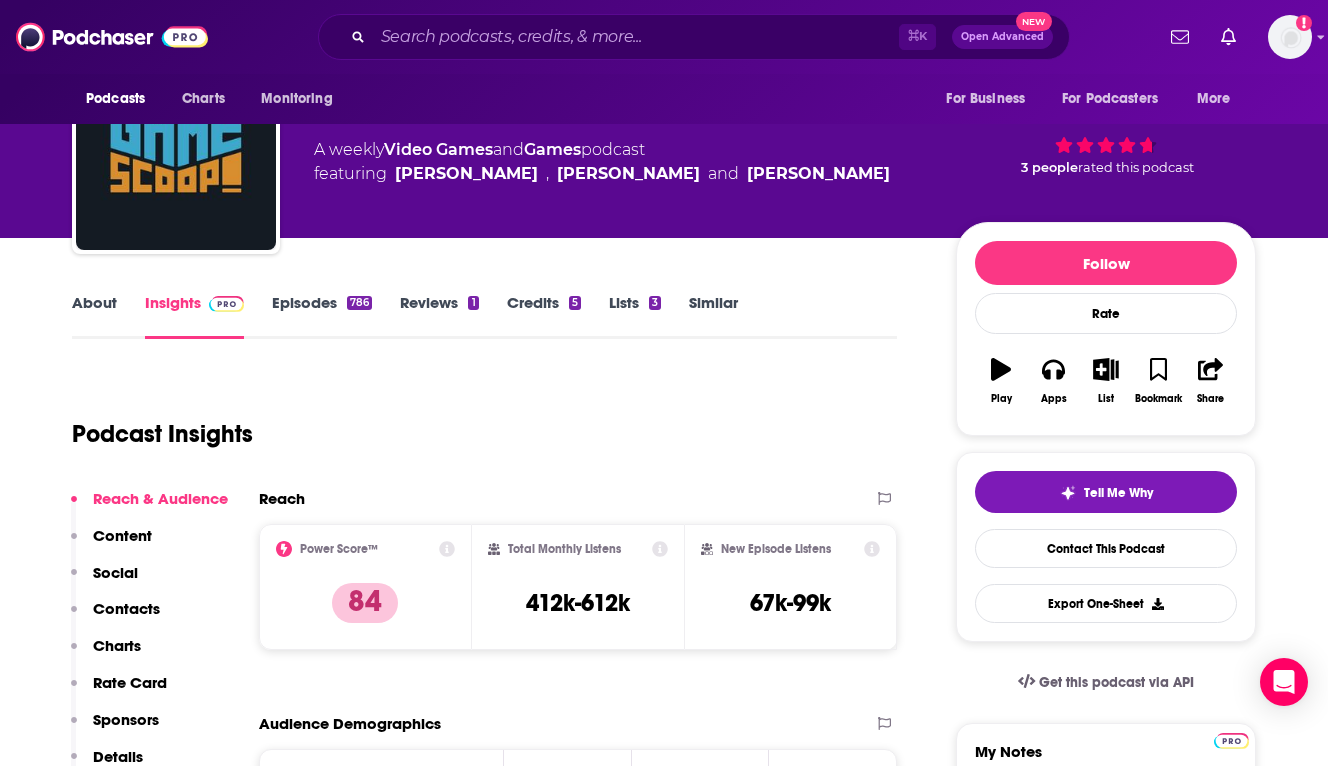 click on "About" at bounding box center (94, 316) 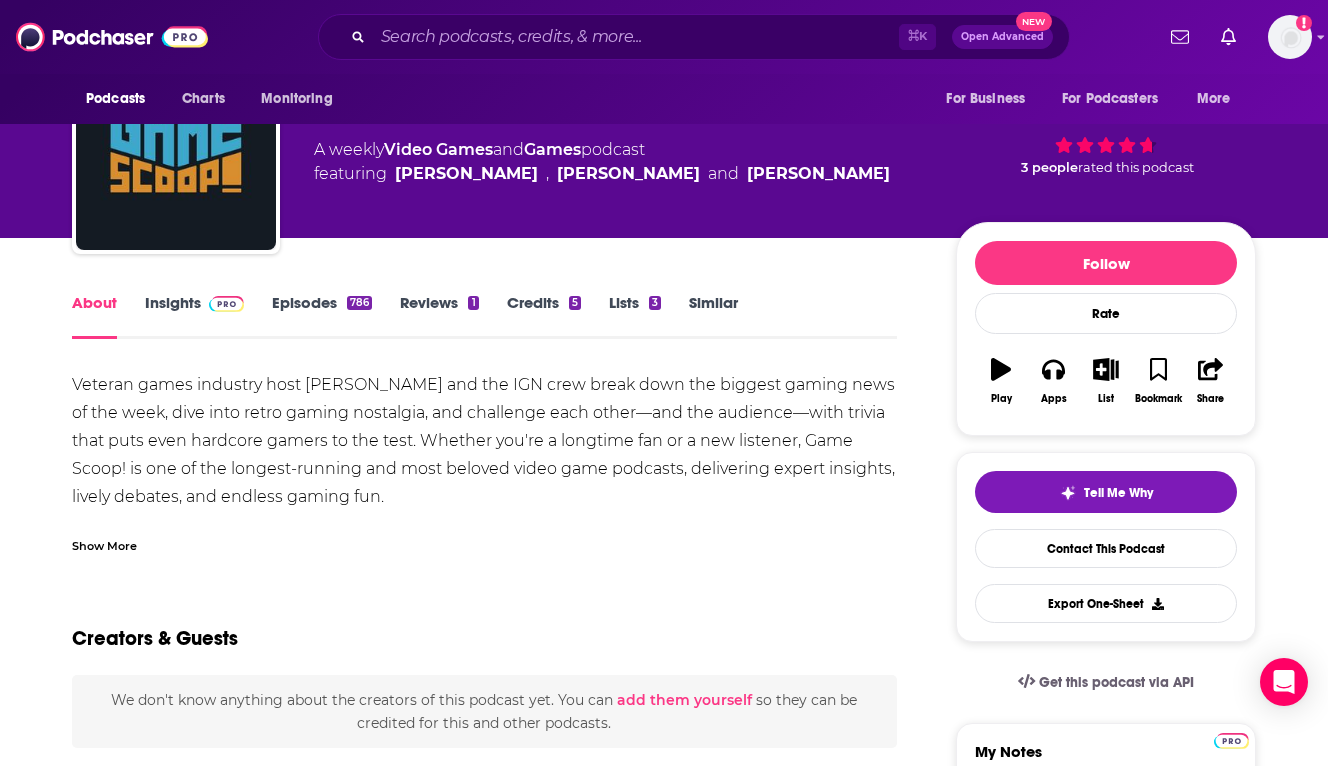 scroll, scrollTop: 0, scrollLeft: 0, axis: both 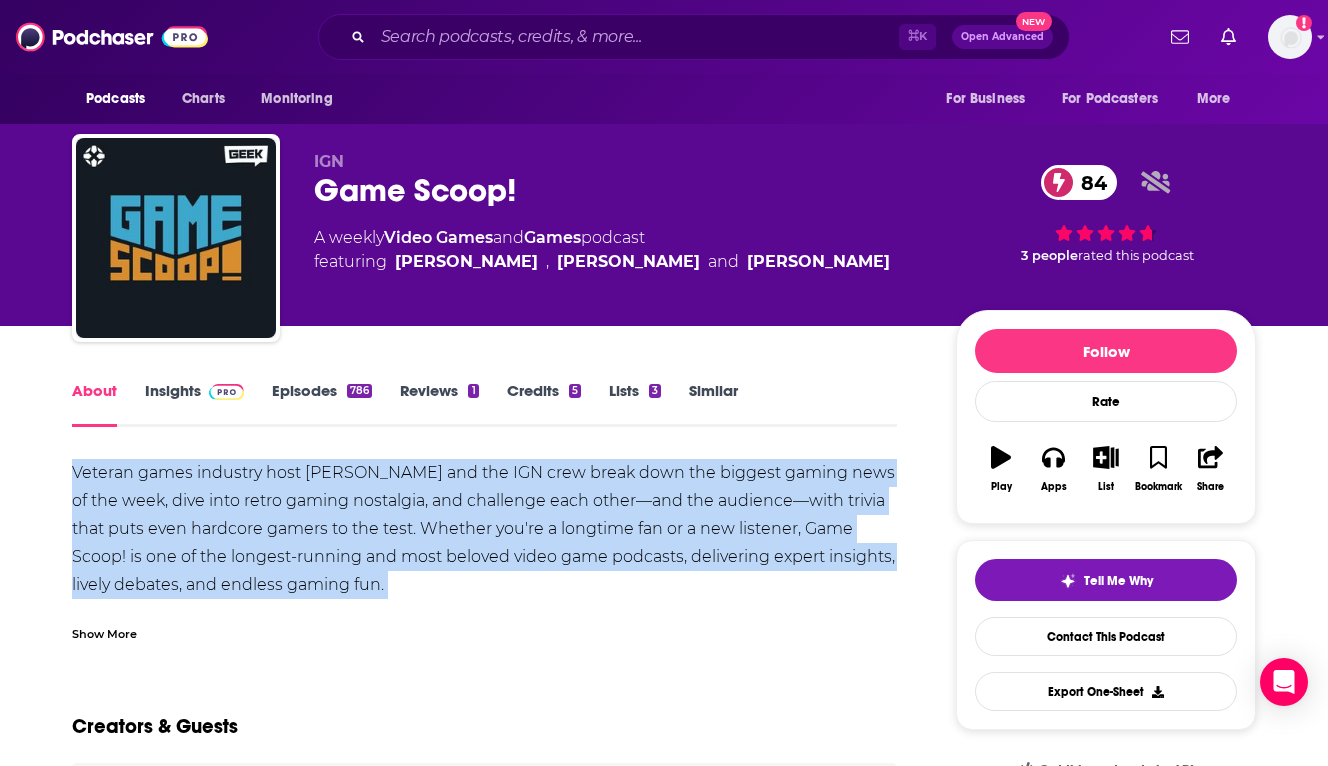copy on "Veteran games industry host [PERSON_NAME] and the IGN crew break down the biggest gaming news of the week, dive into retro gaming nostalgia, and challenge each other—and the audience—with trivia that puts even hardcore gamers to the test. Whether you're a longtime fan or a new listener, Game Scoop! is one of the longest-running and most beloved video game podcasts, delivering expert insights, lively debates, and endless gaming fun. Game Scoop is a part of Geek Media podcast network, an IGN Entertainment Brand. Visit [DOMAIN_NAME] for more information." 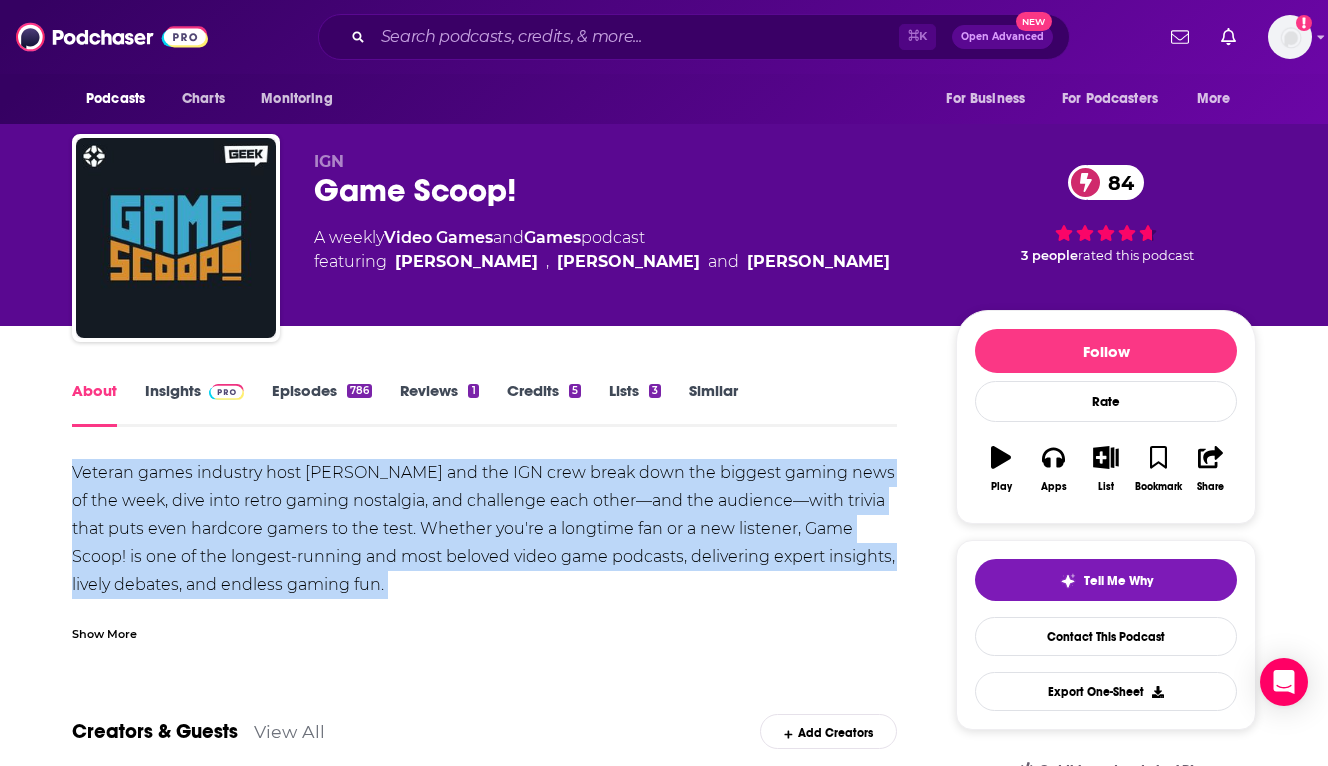 click on "Insights" at bounding box center [194, 404] 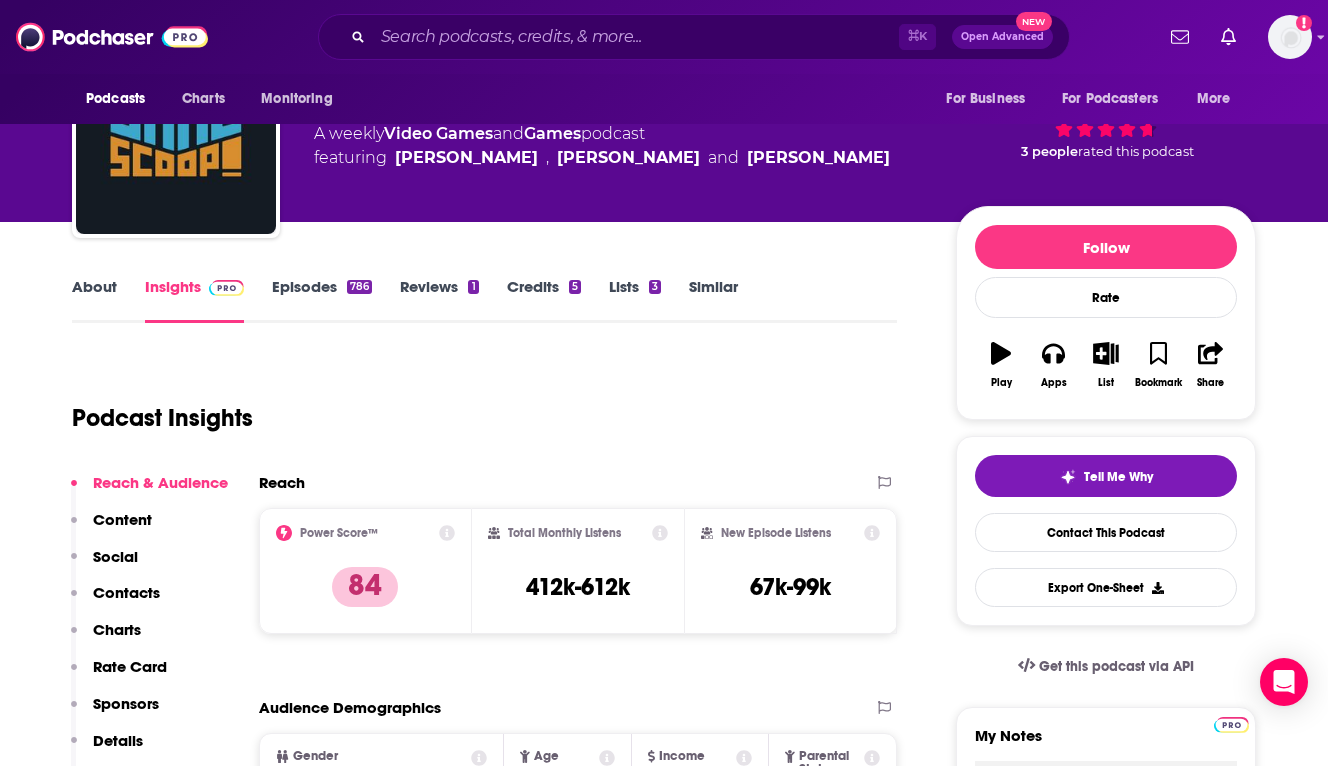 scroll, scrollTop: 108, scrollLeft: 0, axis: vertical 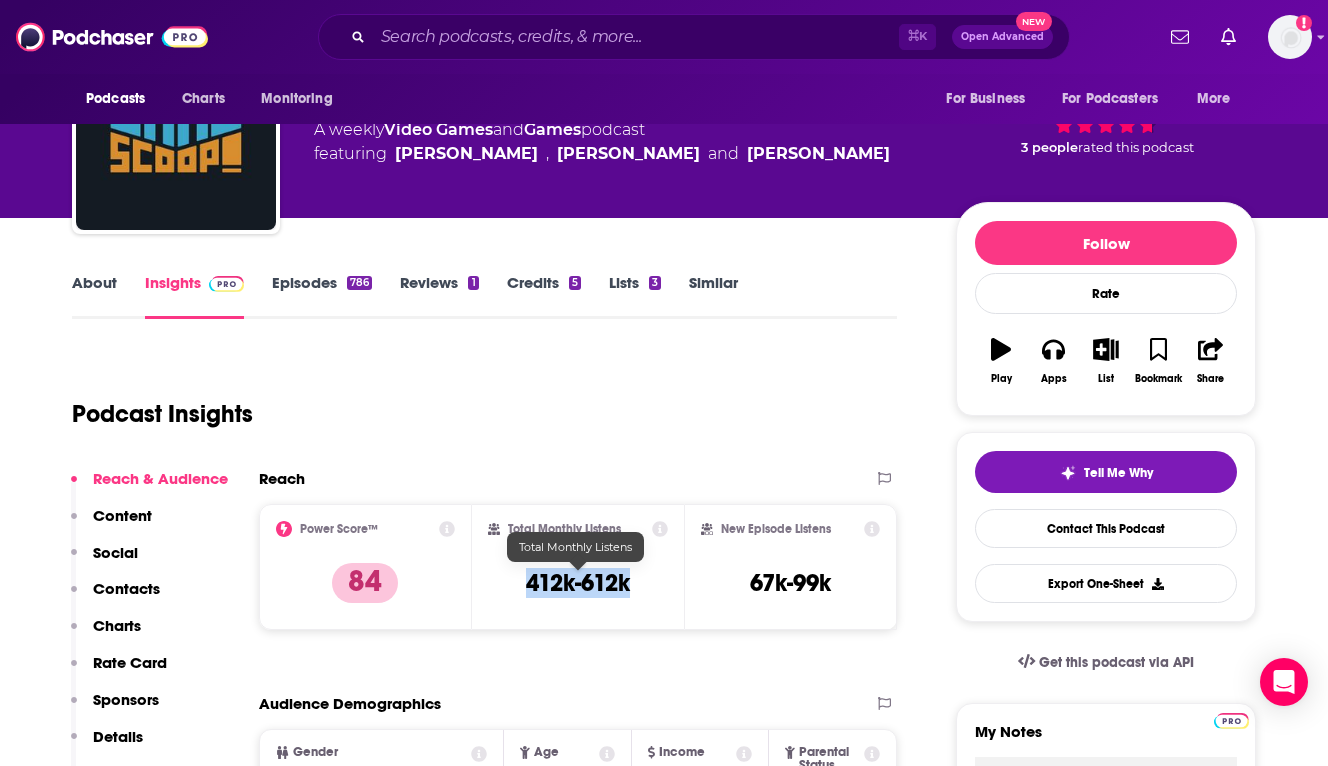 copy on "412k-612k" 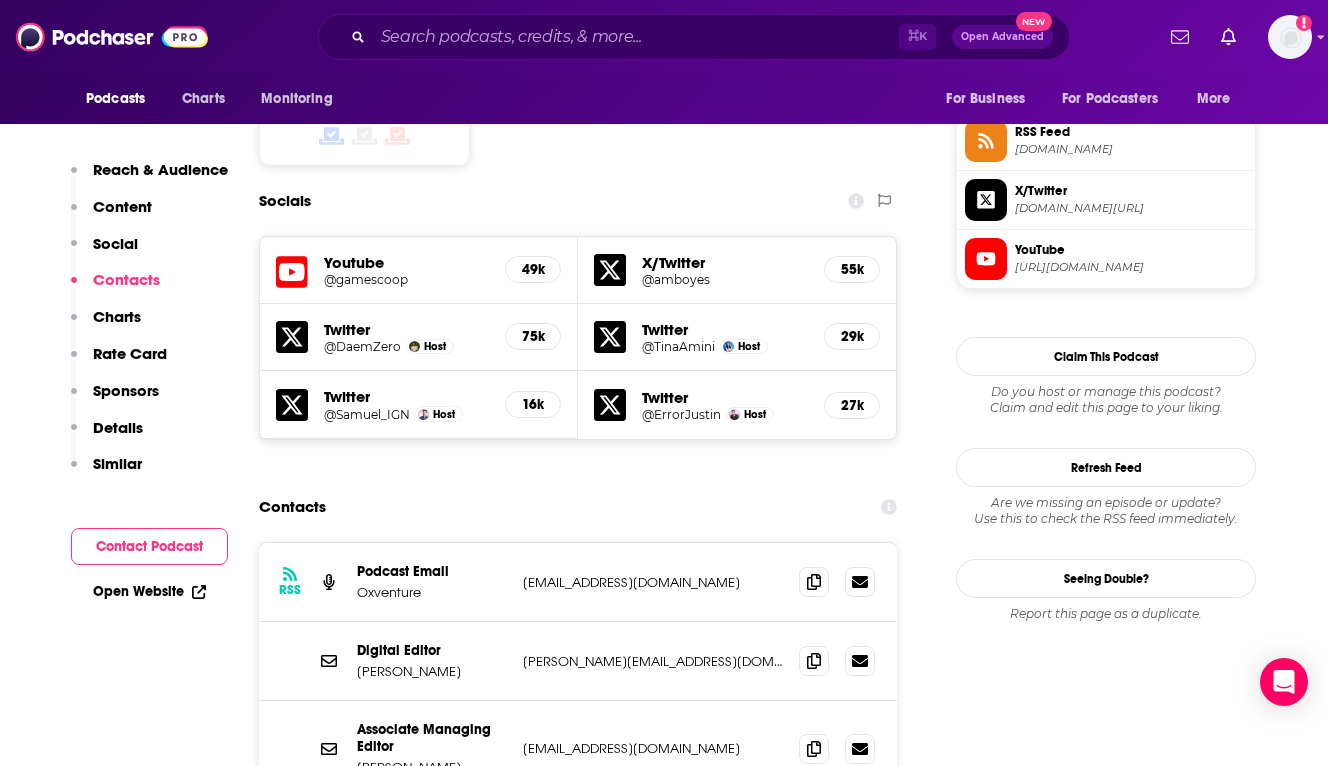 scroll, scrollTop: 1798, scrollLeft: 0, axis: vertical 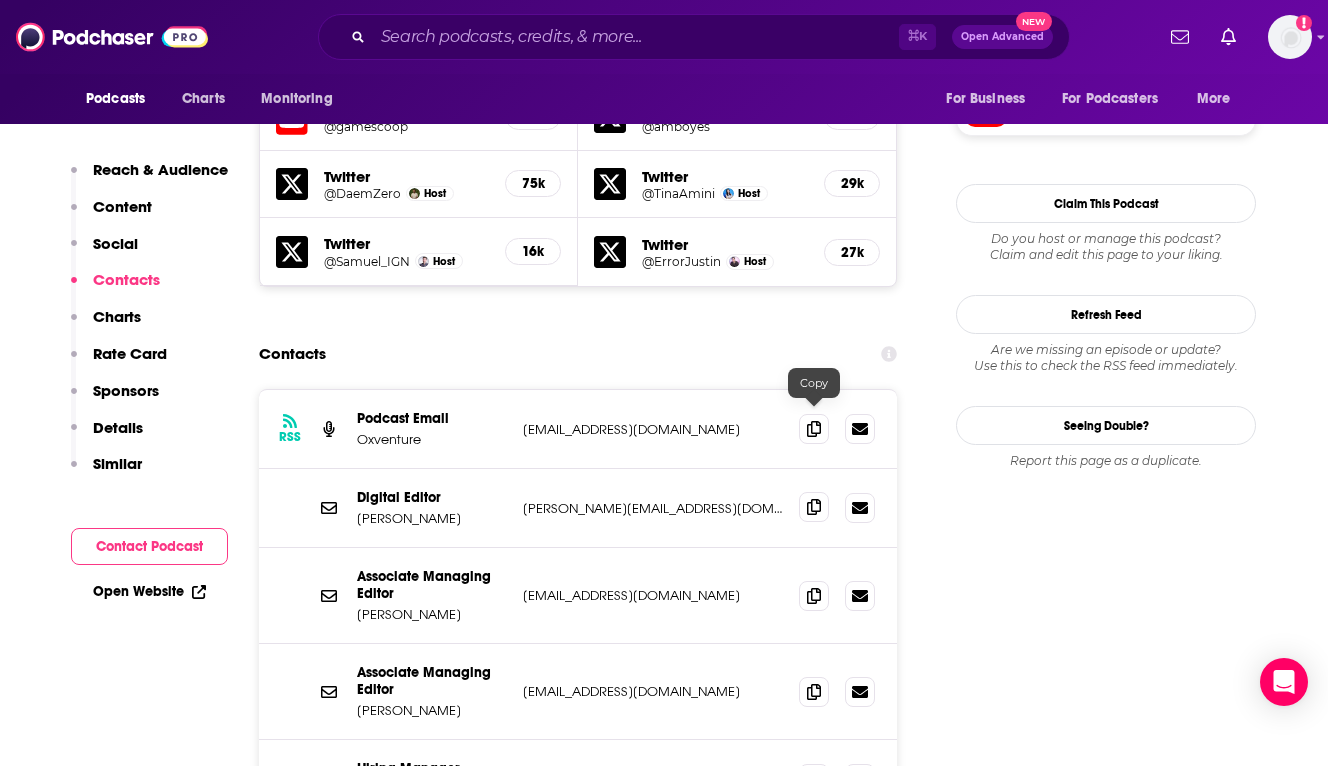 click at bounding box center (814, 507) 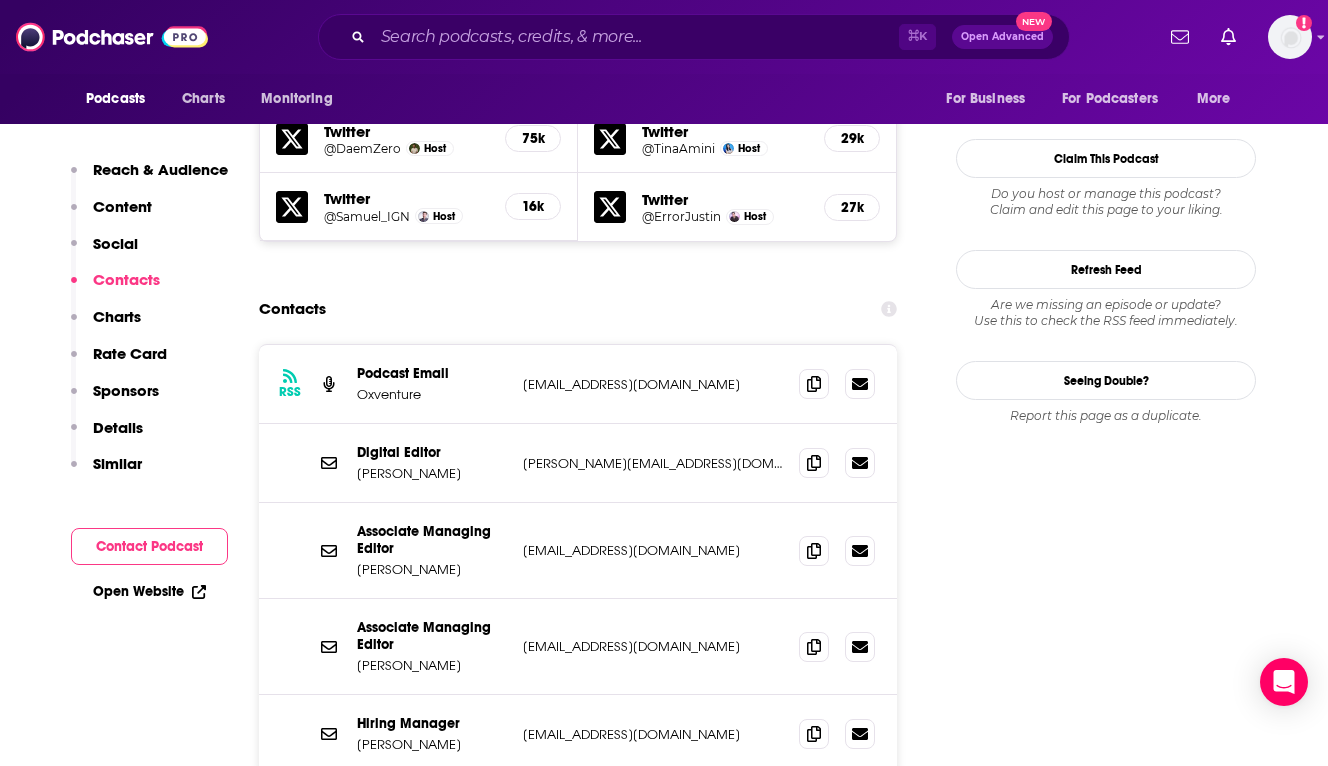 scroll, scrollTop: 1851, scrollLeft: 0, axis: vertical 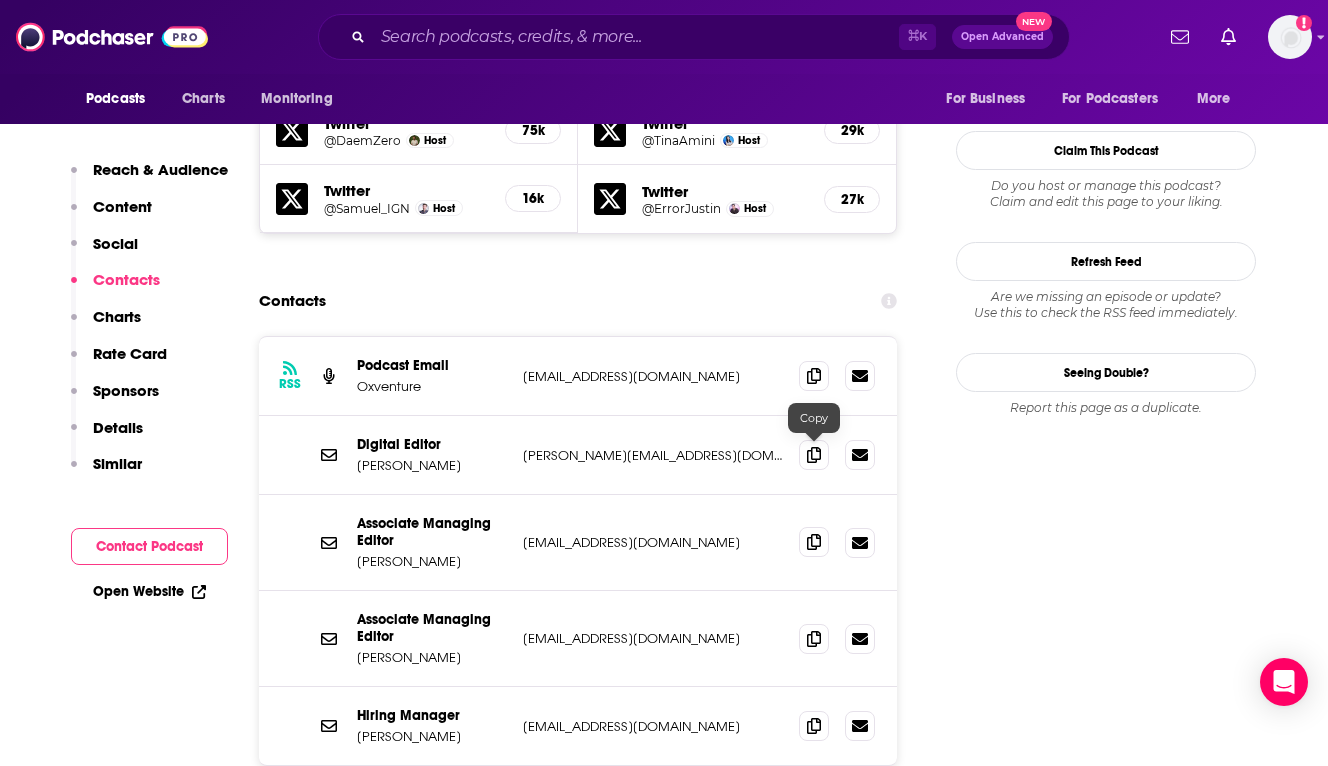 click at bounding box center (814, 542) 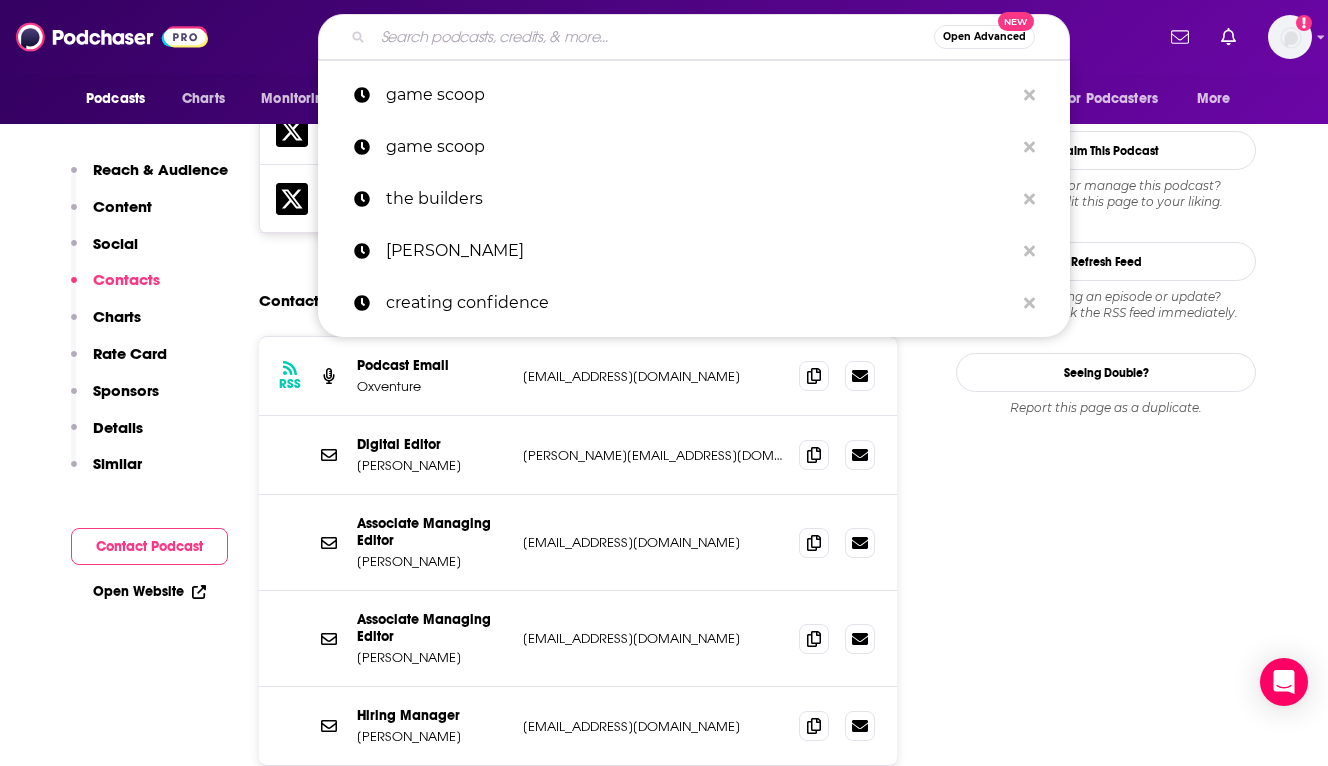 click at bounding box center (653, 37) 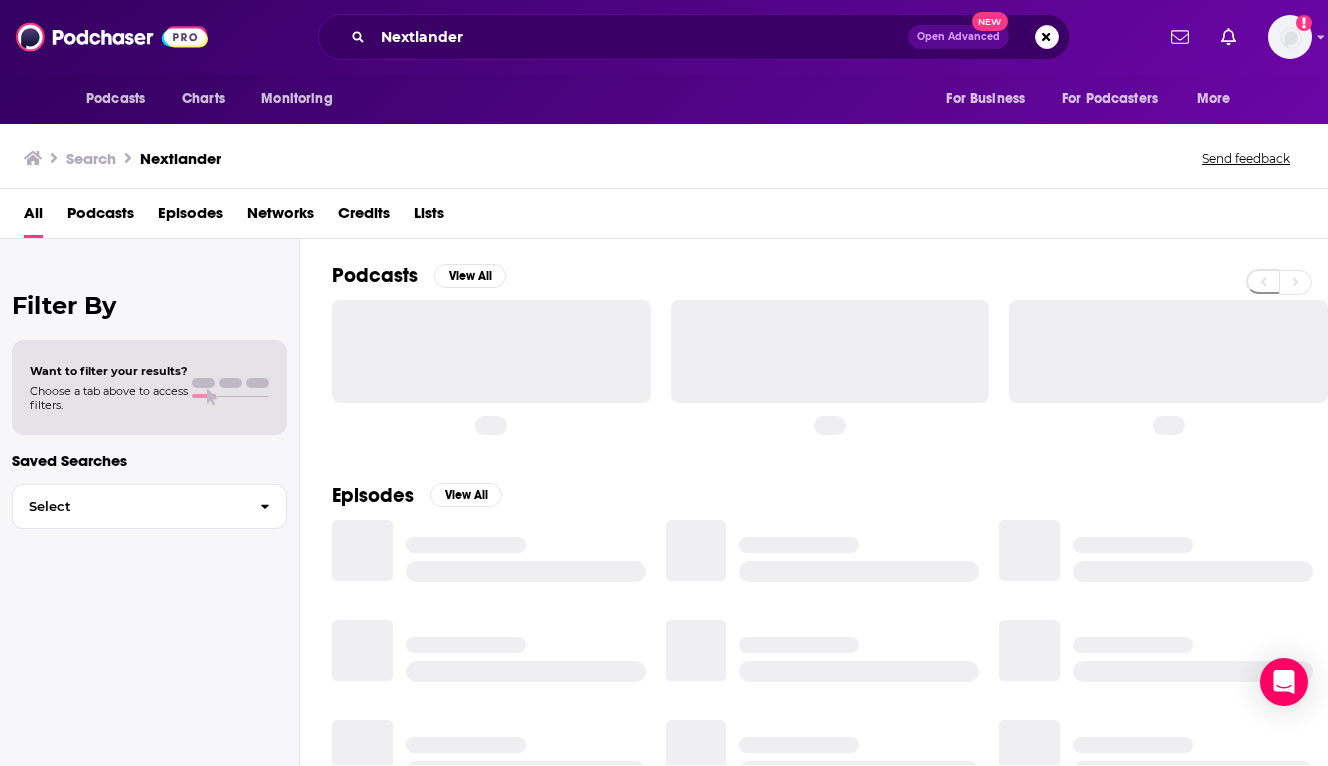 scroll, scrollTop: 0, scrollLeft: 0, axis: both 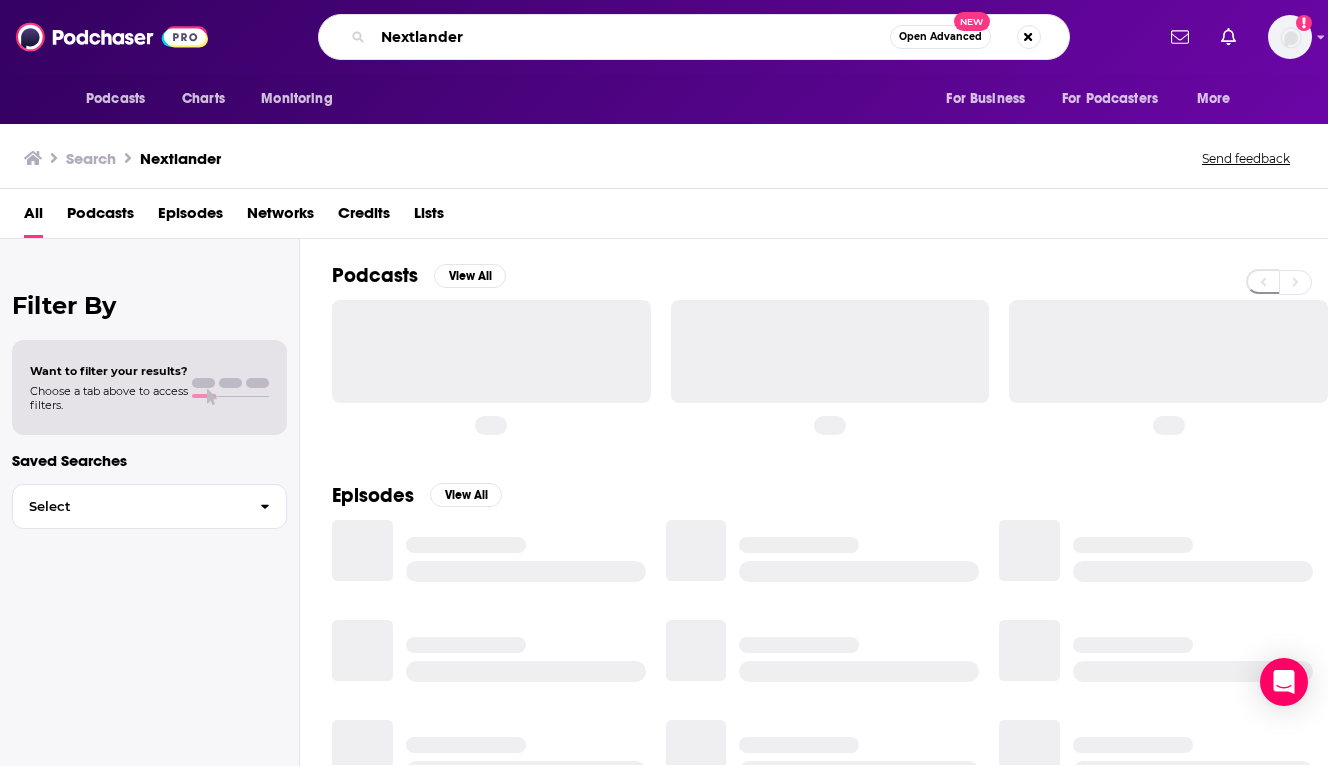 click on "Nextlander" at bounding box center [631, 37] 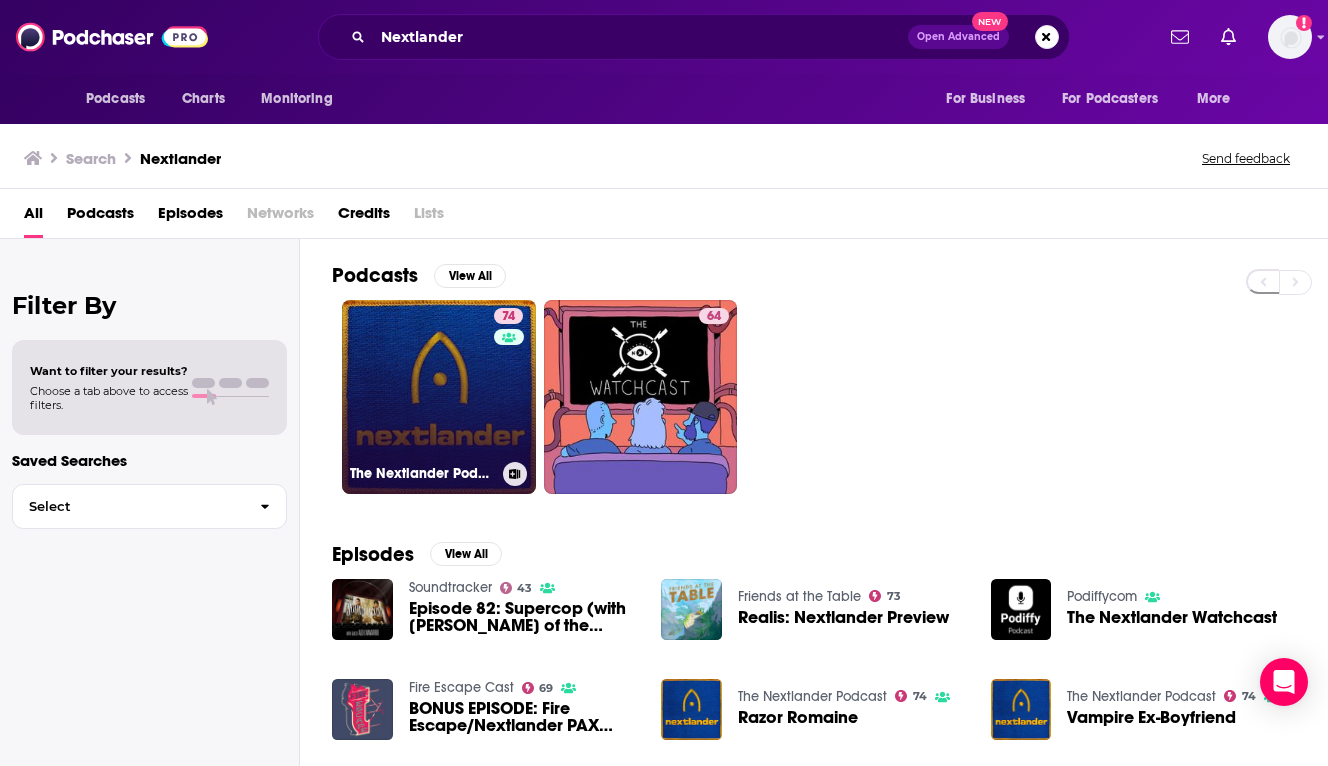 click on "74 The Nextlander Podcast" at bounding box center (439, 397) 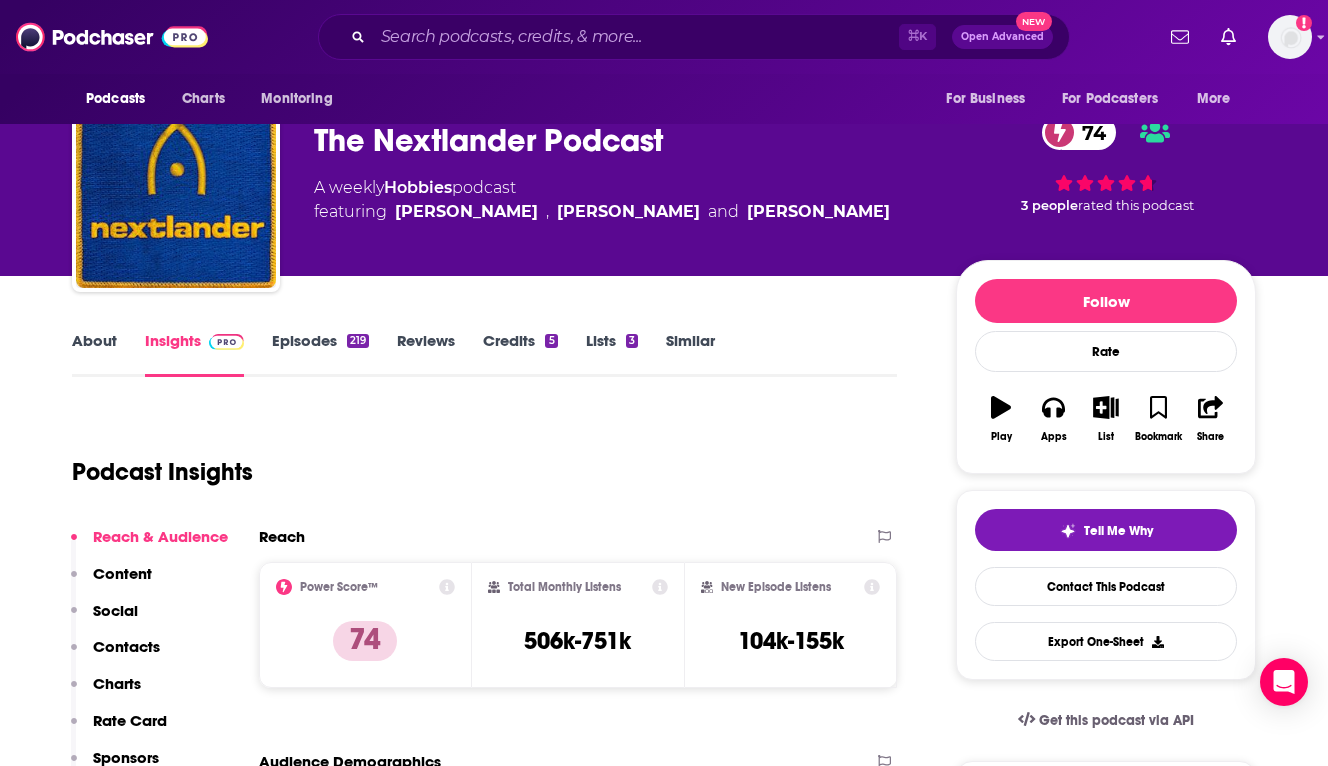scroll, scrollTop: 0, scrollLeft: 0, axis: both 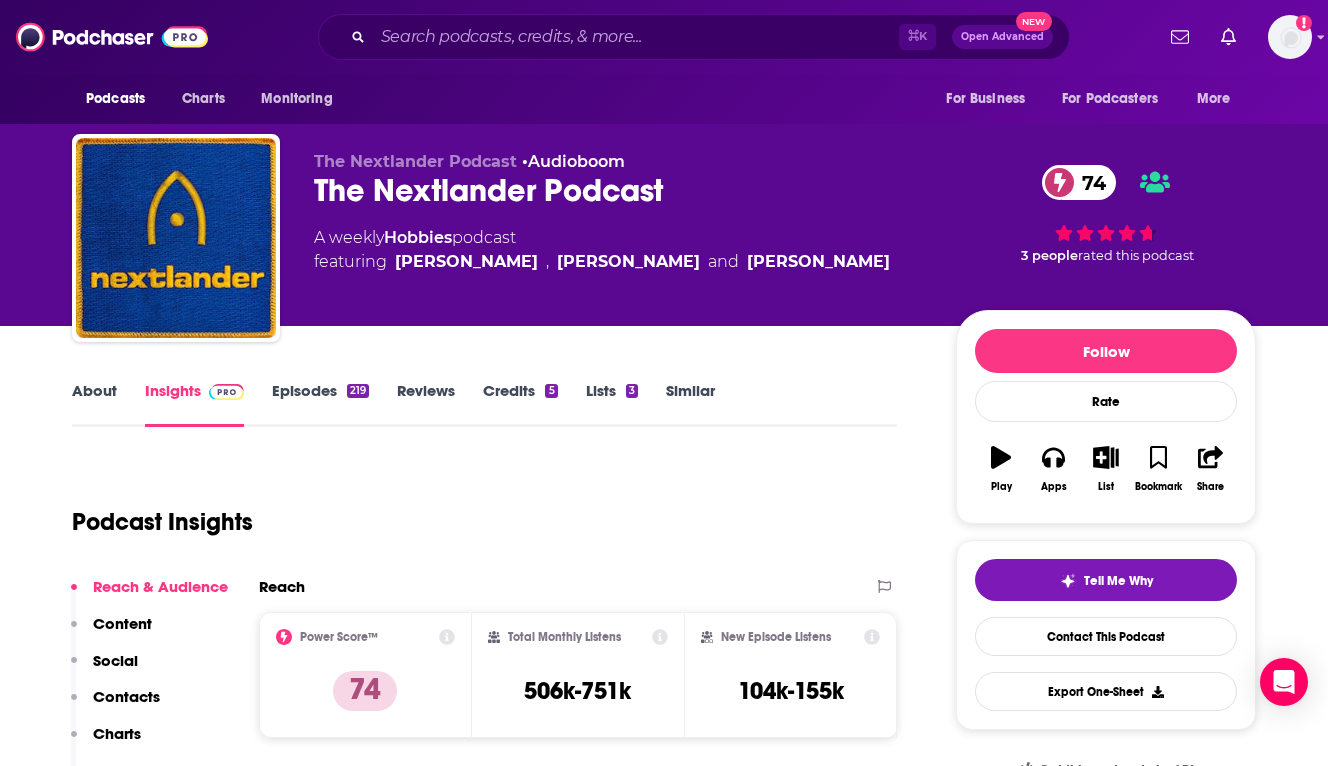 click on "About" at bounding box center (94, 404) 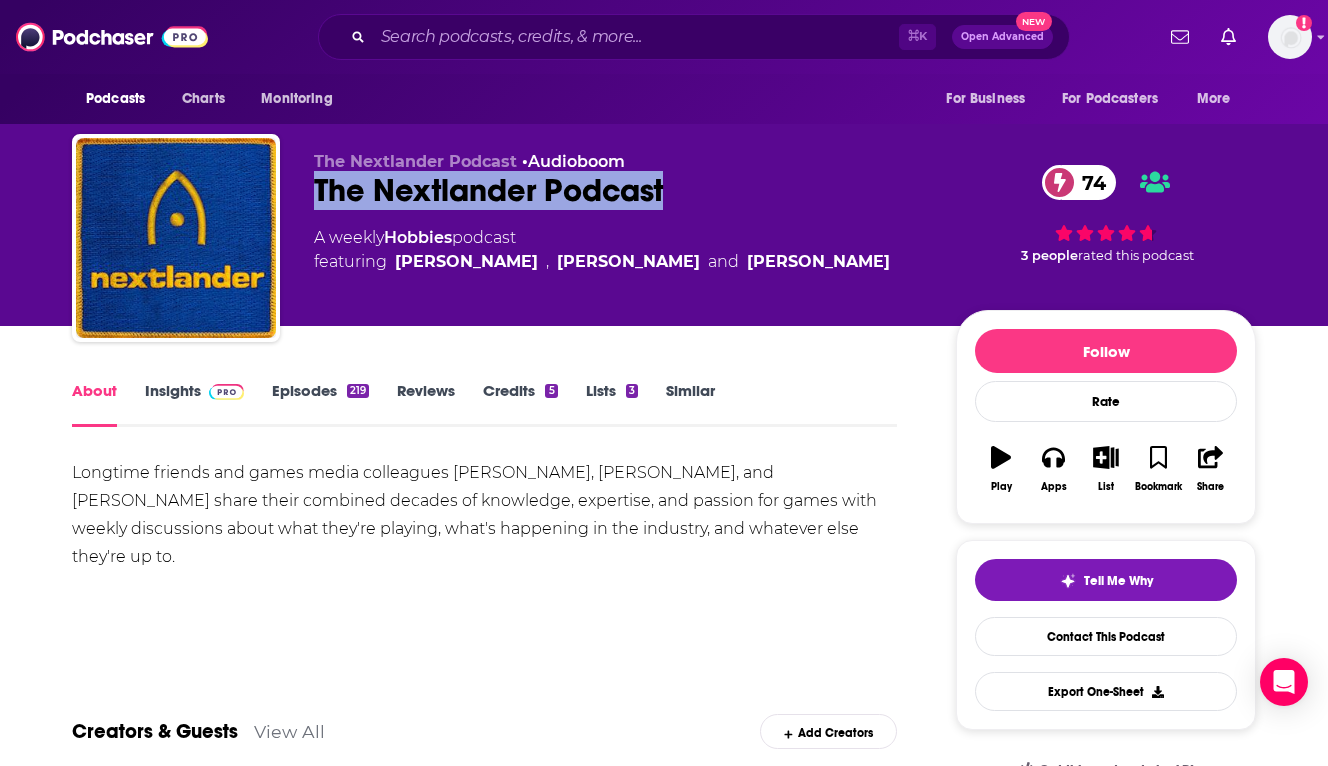 drag, startPoint x: 700, startPoint y: 202, endPoint x: 291, endPoint y: 199, distance: 409.01102 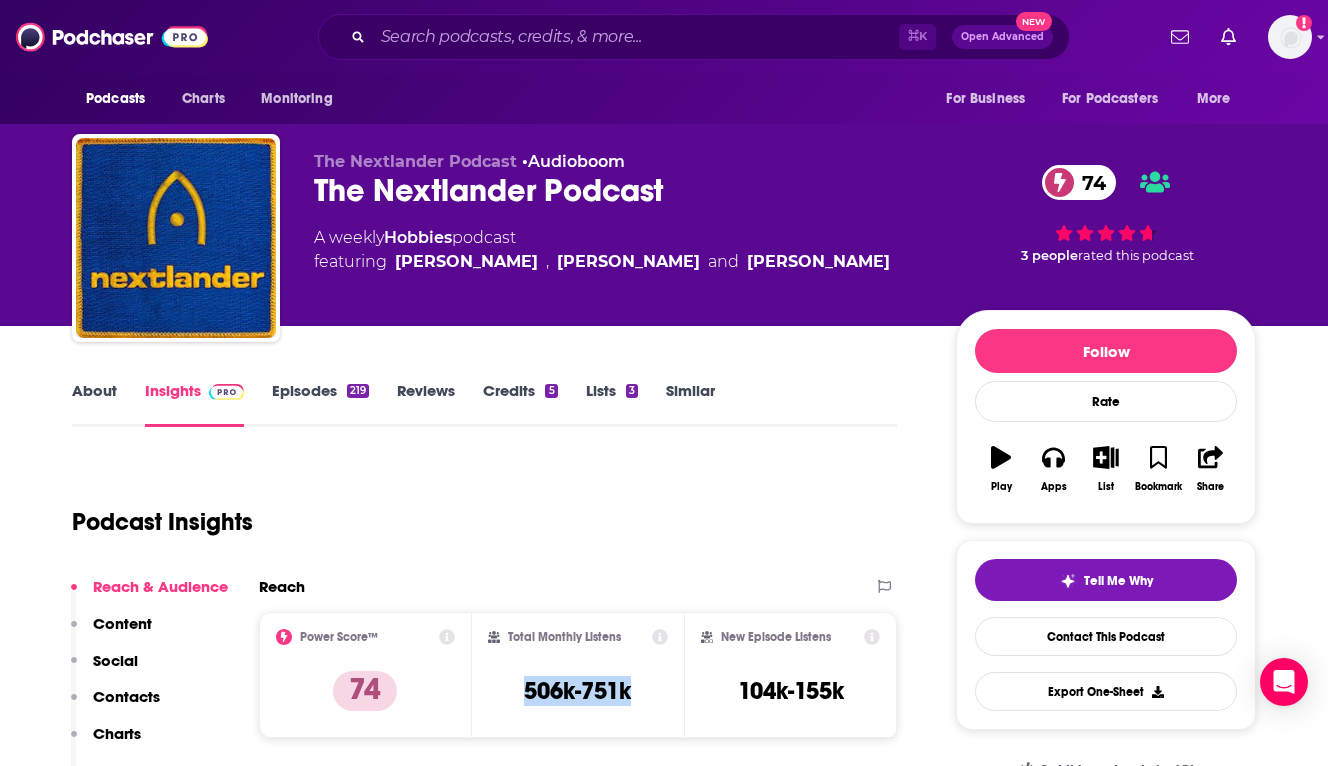 drag, startPoint x: 655, startPoint y: 708, endPoint x: 504, endPoint y: 679, distance: 153.75955 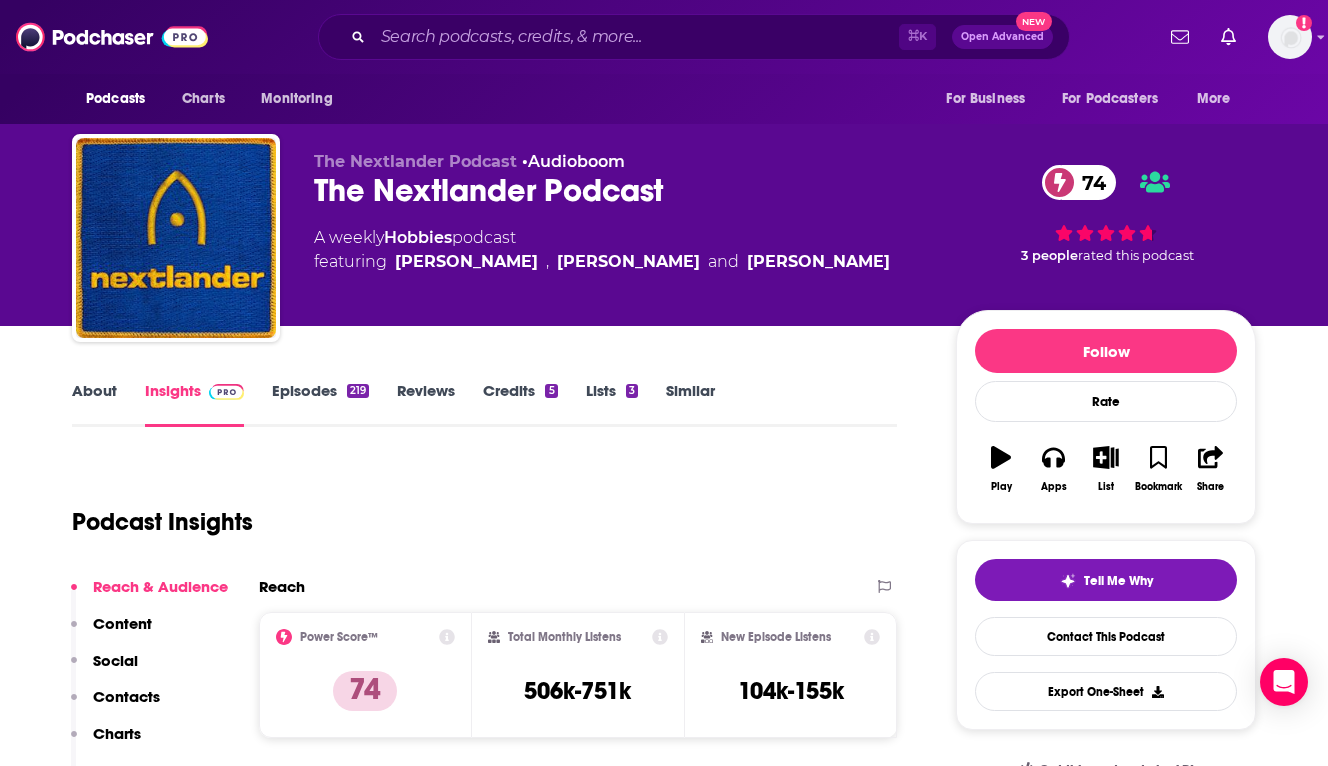 click on "About Insights Episodes 219 Reviews Credits 5 Lists 3 Similar" at bounding box center (484, 402) 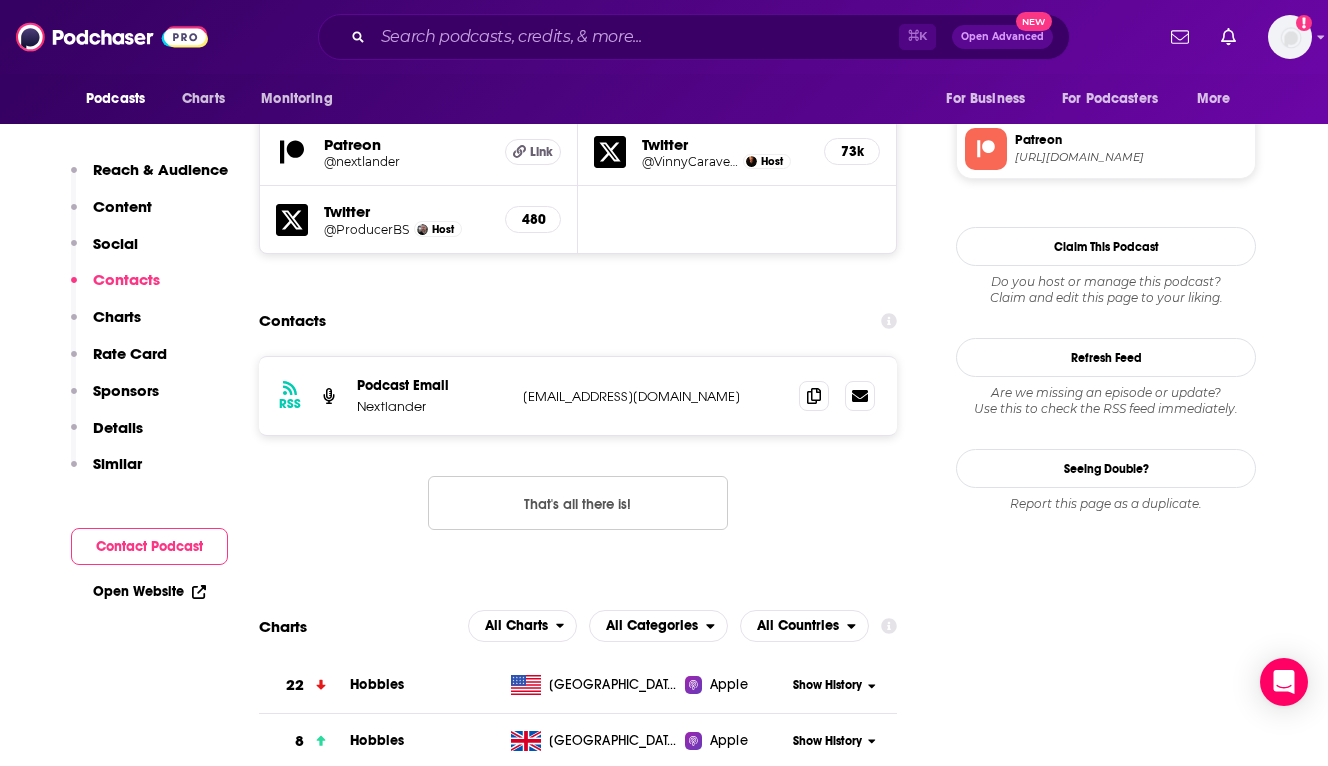 scroll, scrollTop: 1561, scrollLeft: 0, axis: vertical 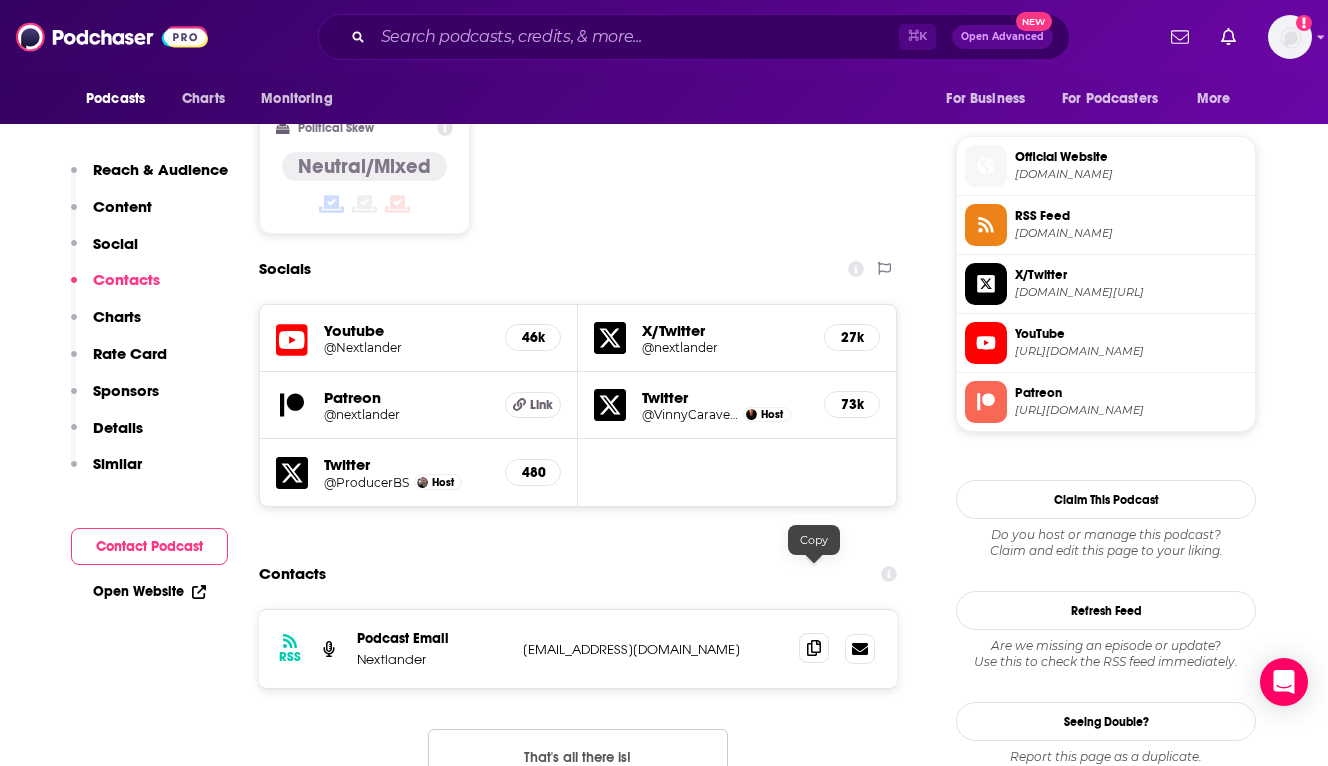 click 